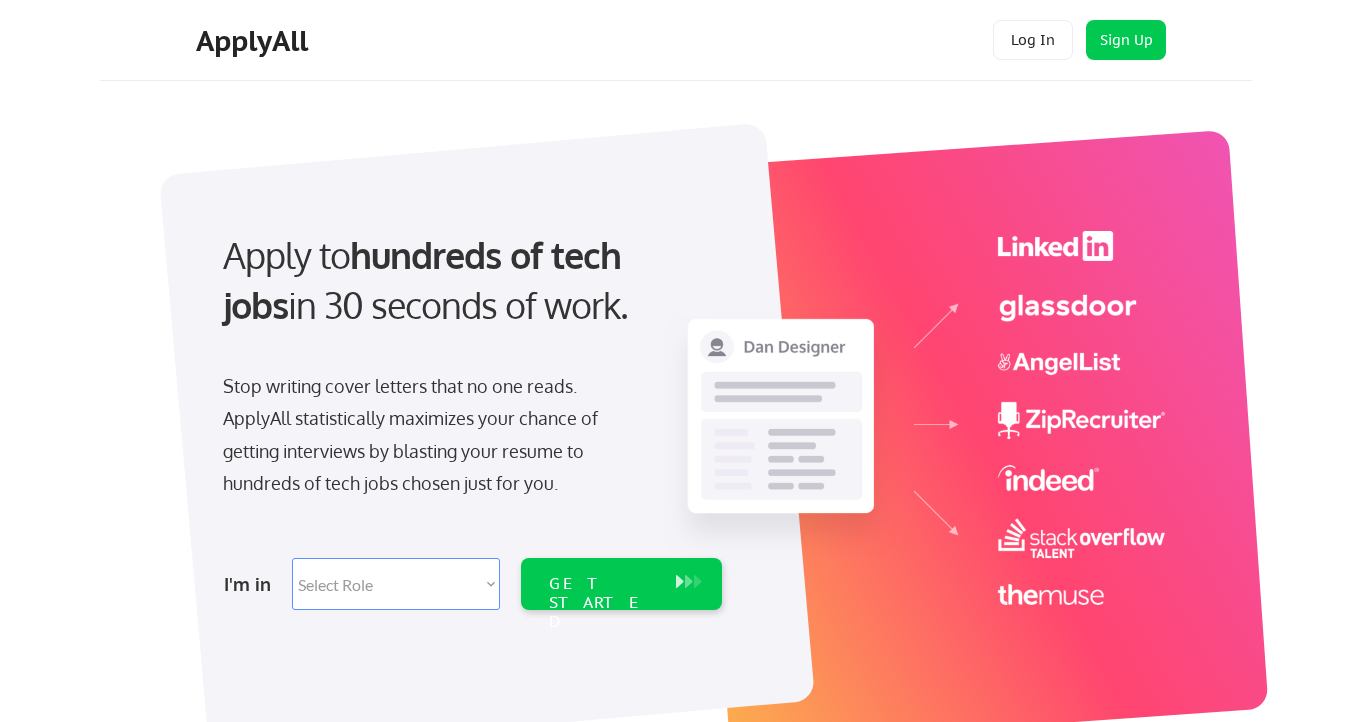 scroll, scrollTop: 0, scrollLeft: 0, axis: both 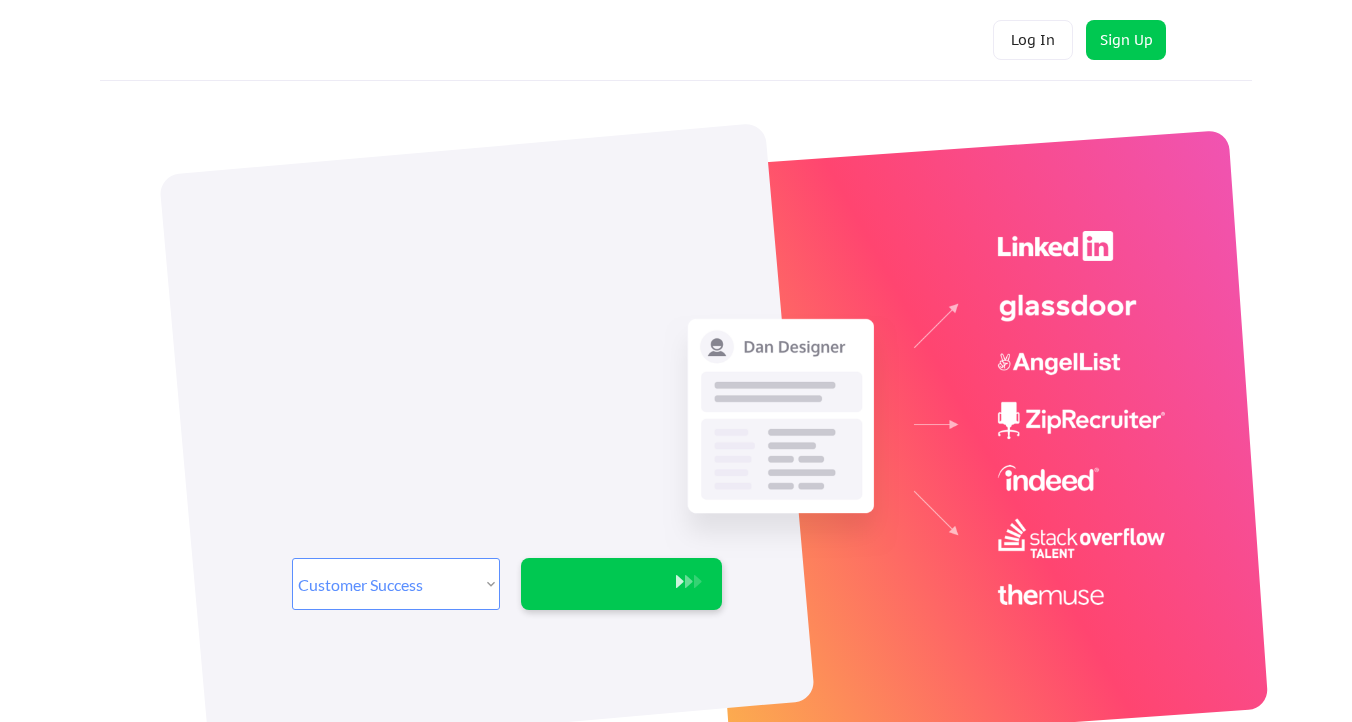 select on ""sales"" 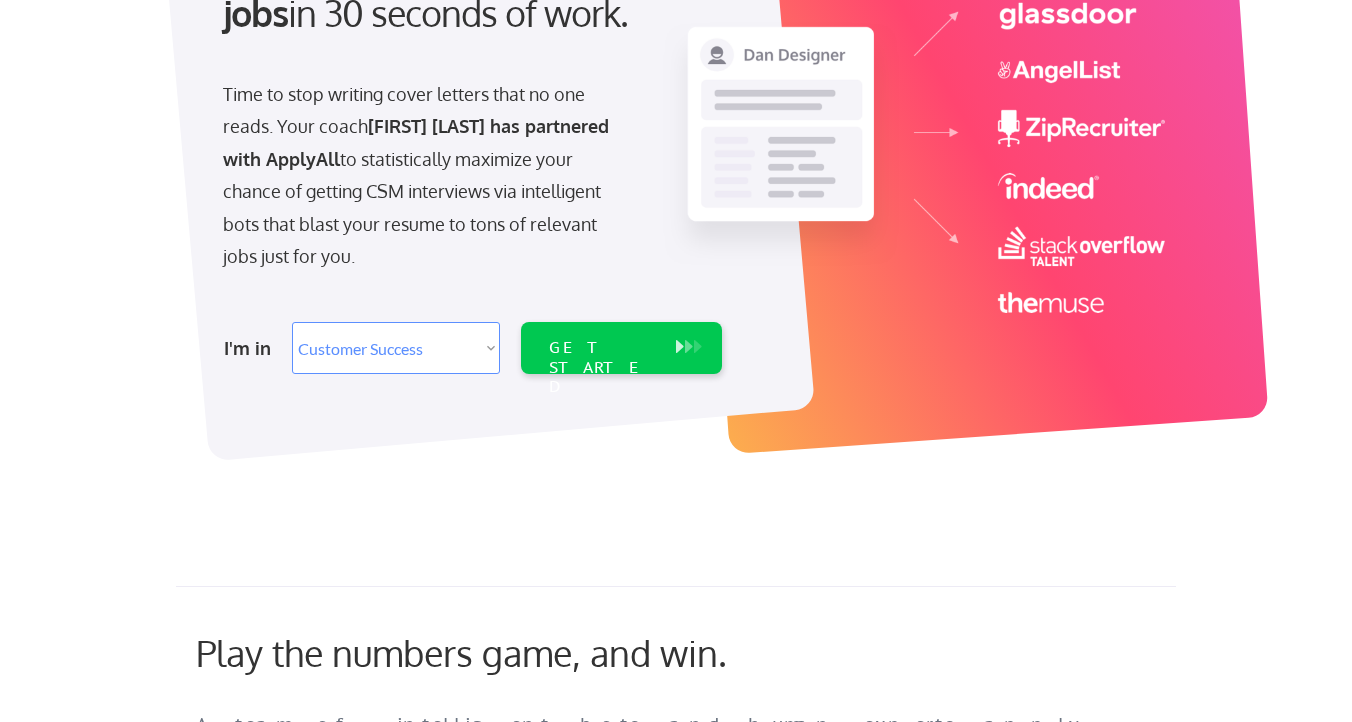 scroll, scrollTop: 312, scrollLeft: 0, axis: vertical 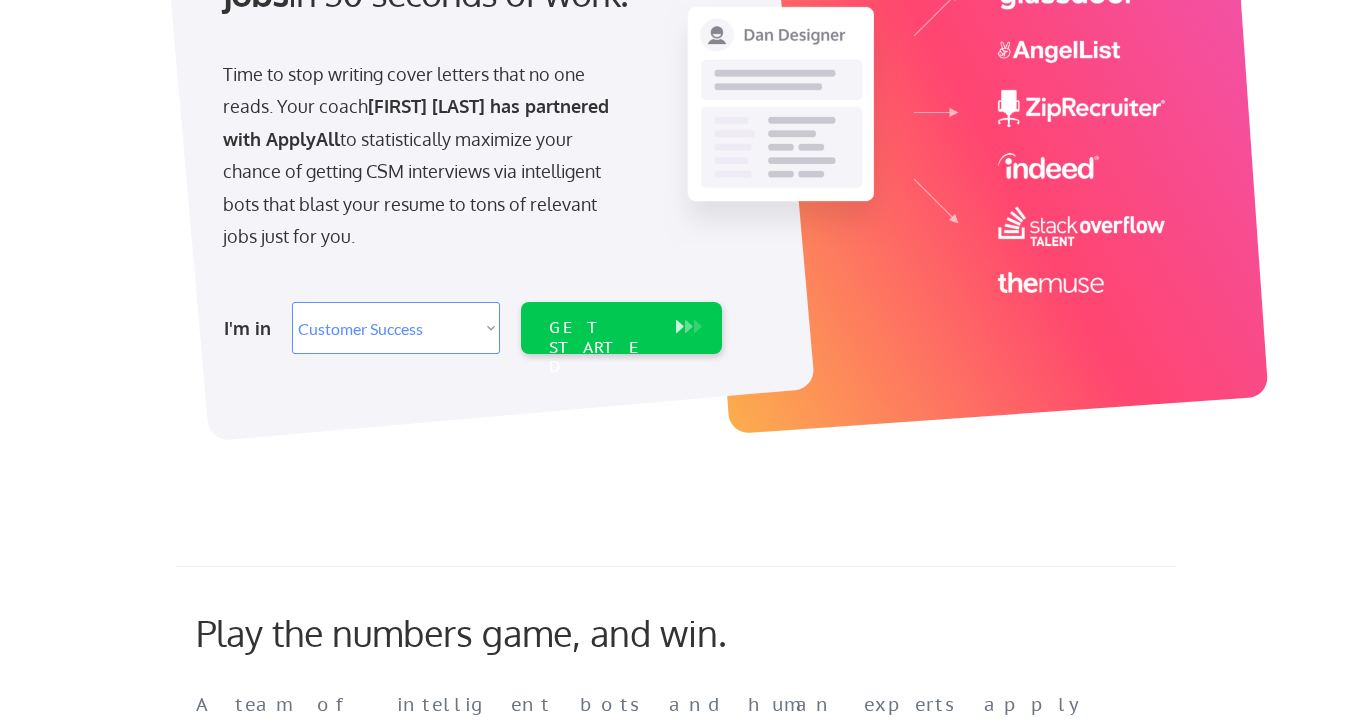 click on "A team of intelligent bots and human experts apply you to tons of relevant tech jobs to supercharge your job search, whether you're looking to work at a startup or big tech company.
Your CSM auto-apply package -- exclusive to Noah's clients -- includes a special package of 400+ applications. We'll apply to currently open roles and look for newly posted jobs each weekday." at bounding box center (636, 806) 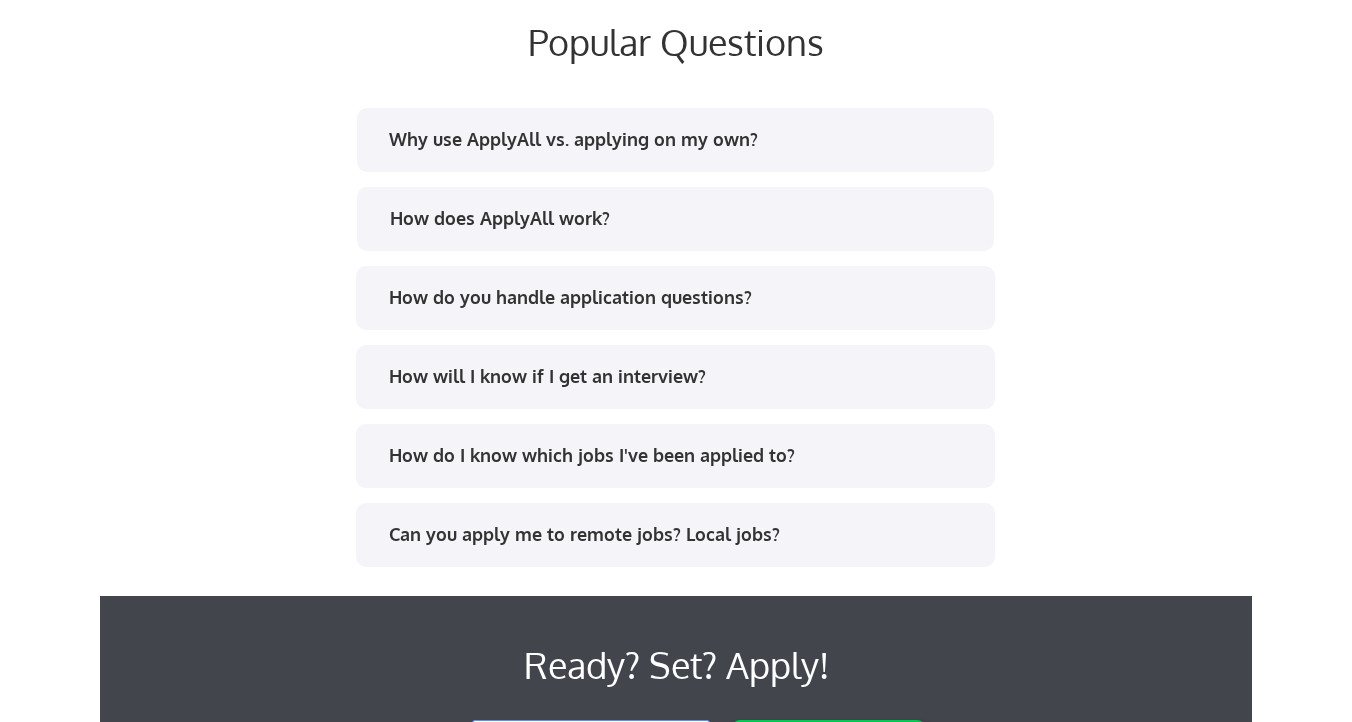 scroll, scrollTop: 2699, scrollLeft: 0, axis: vertical 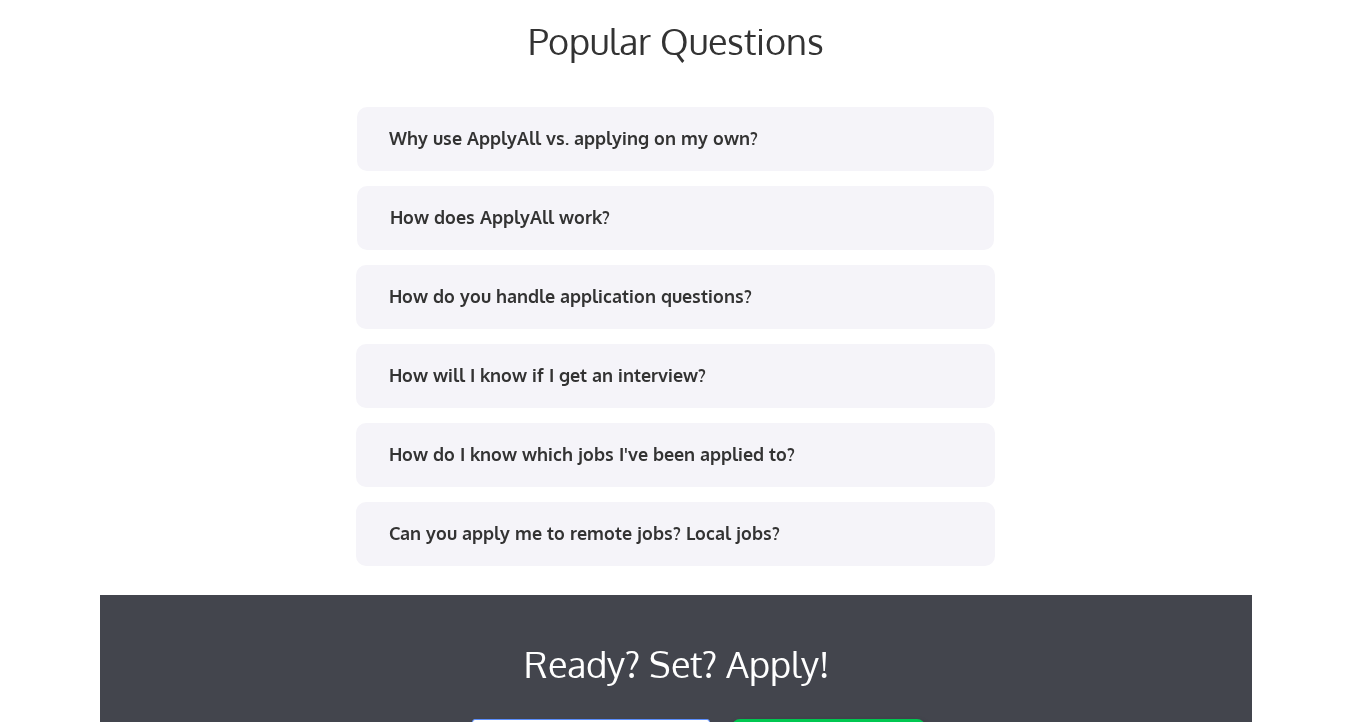 click on "Can you apply me to remote jobs? Local jobs?" at bounding box center [675, 534] 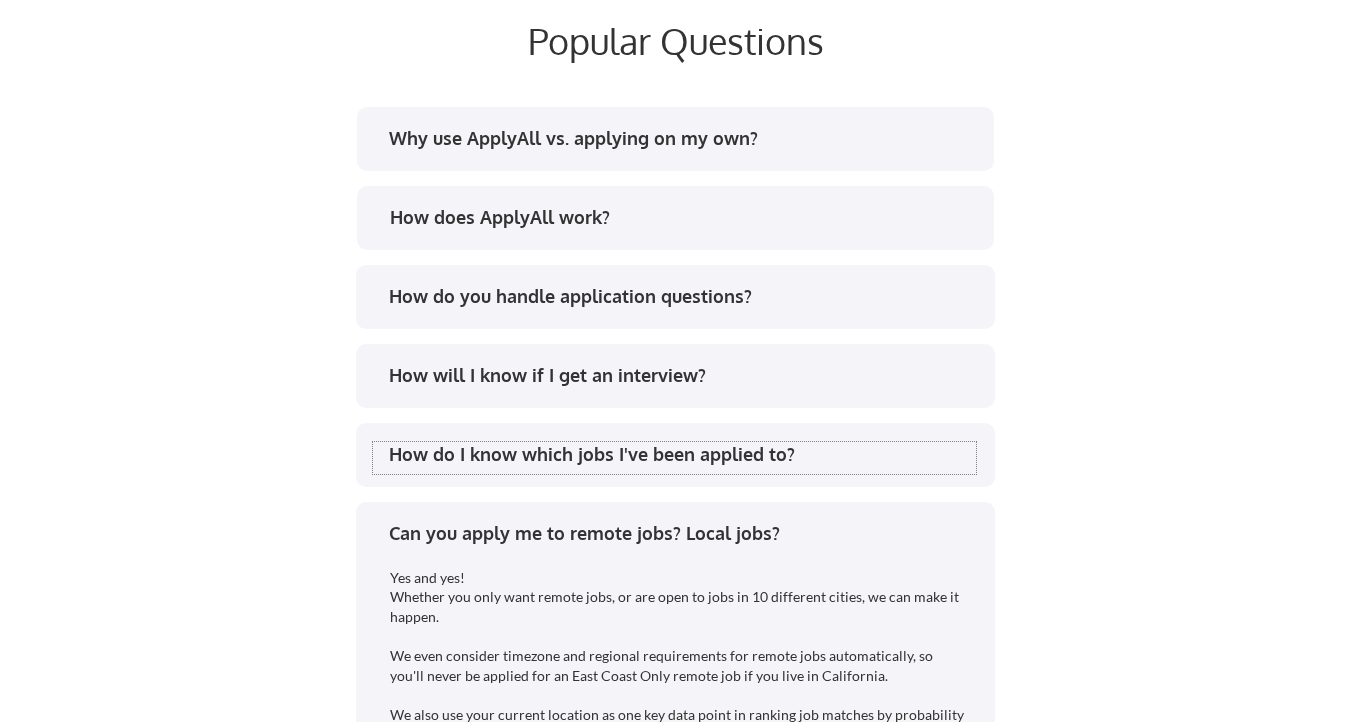 click on "How do I know which jobs I've been applied to?" at bounding box center (682, 454) 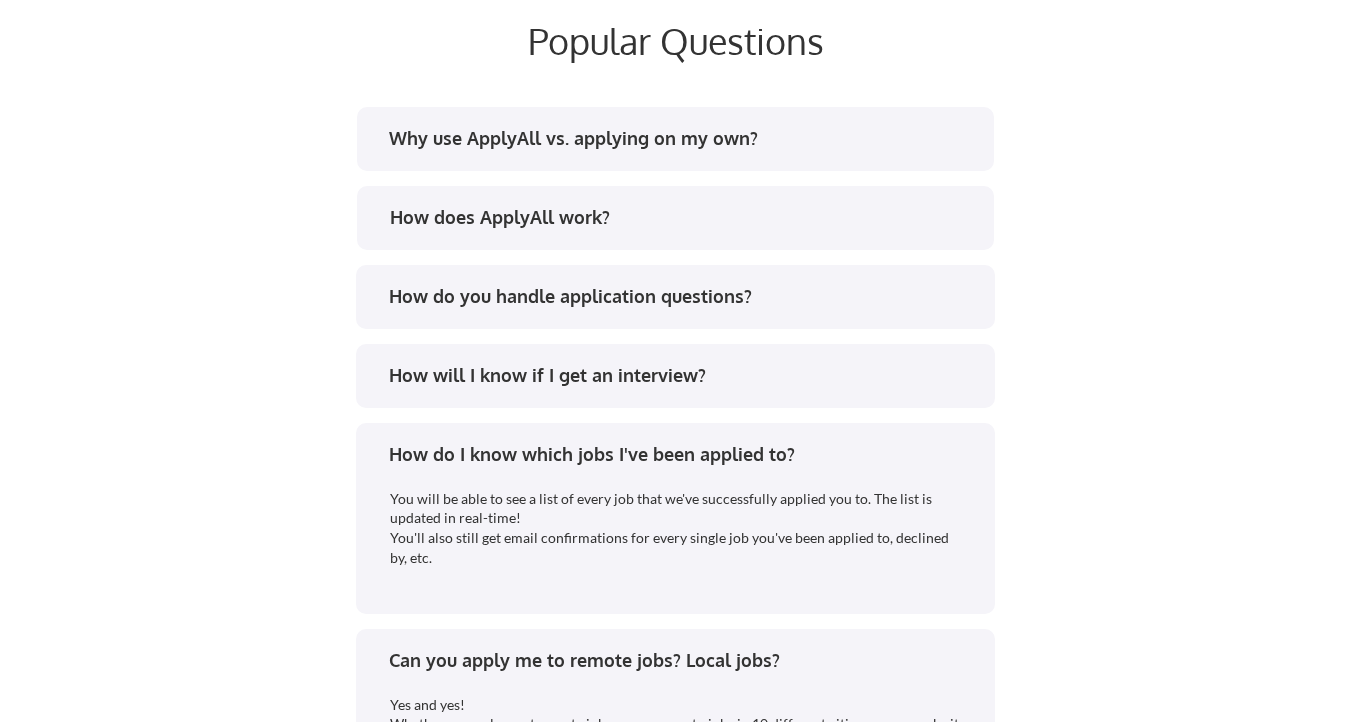 click on "How will I know if I get an interview?" at bounding box center [682, 375] 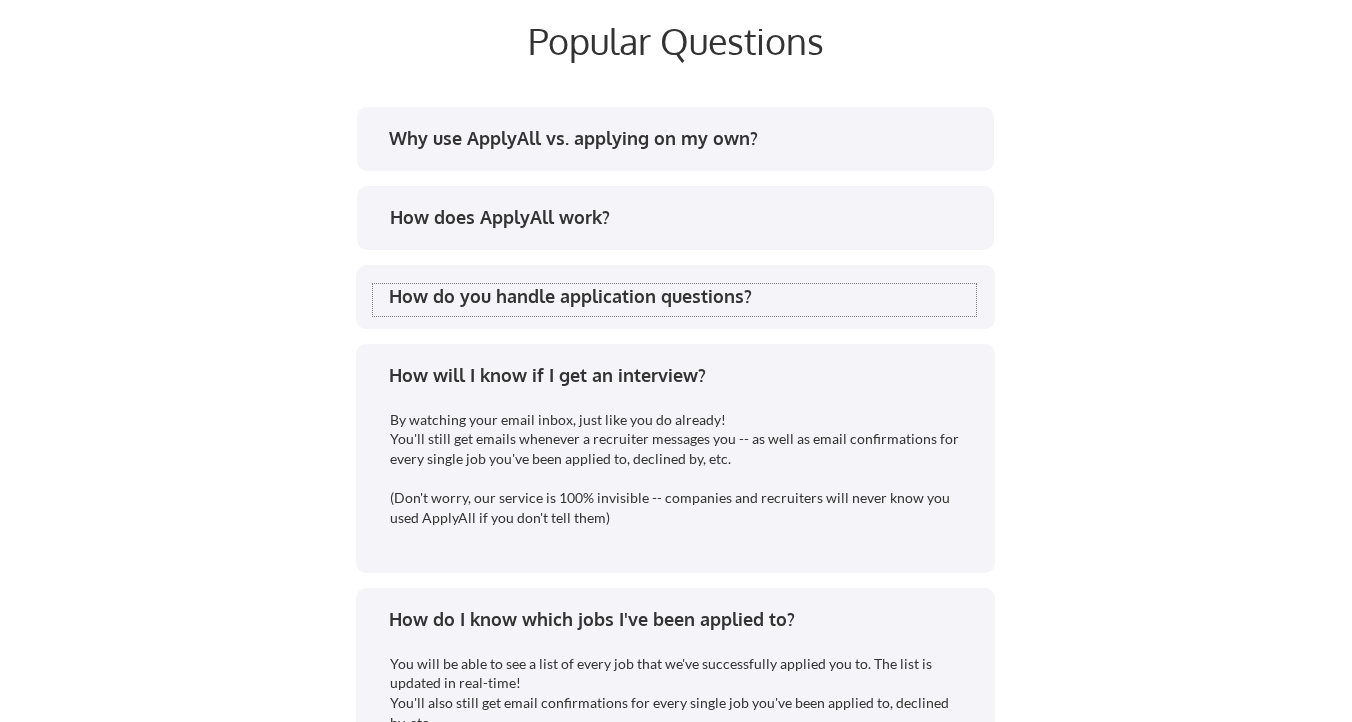 click on "How do you handle application questions?" at bounding box center [682, 296] 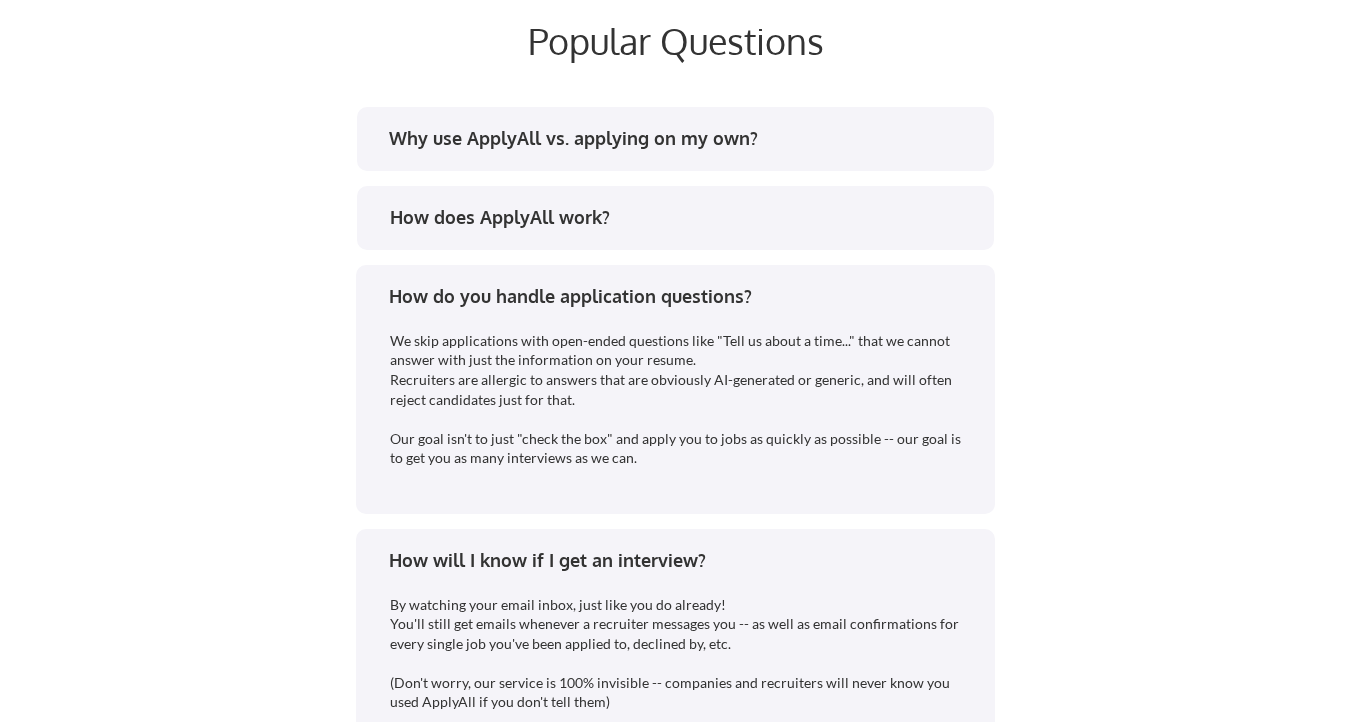 click on "How does ApplyAll work?" at bounding box center (683, 217) 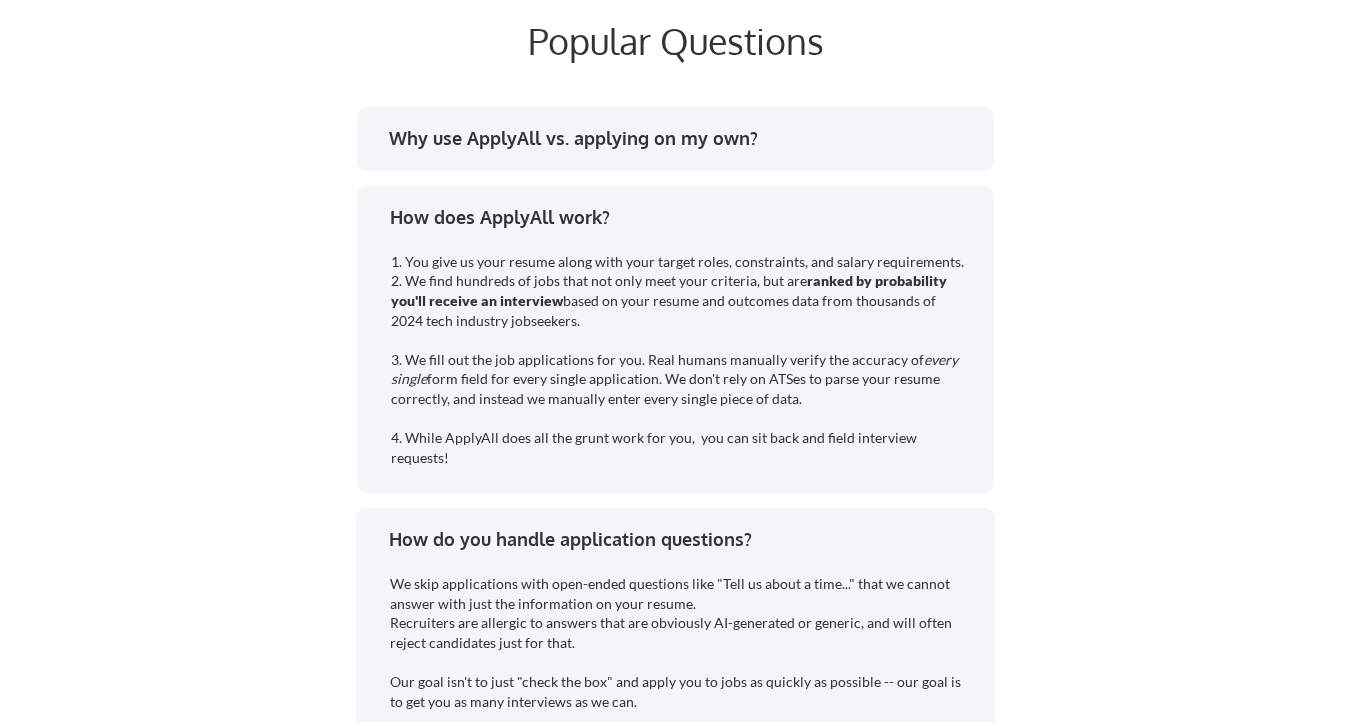 click on "Why use ApplyAll vs. applying on my own?" at bounding box center [682, 138] 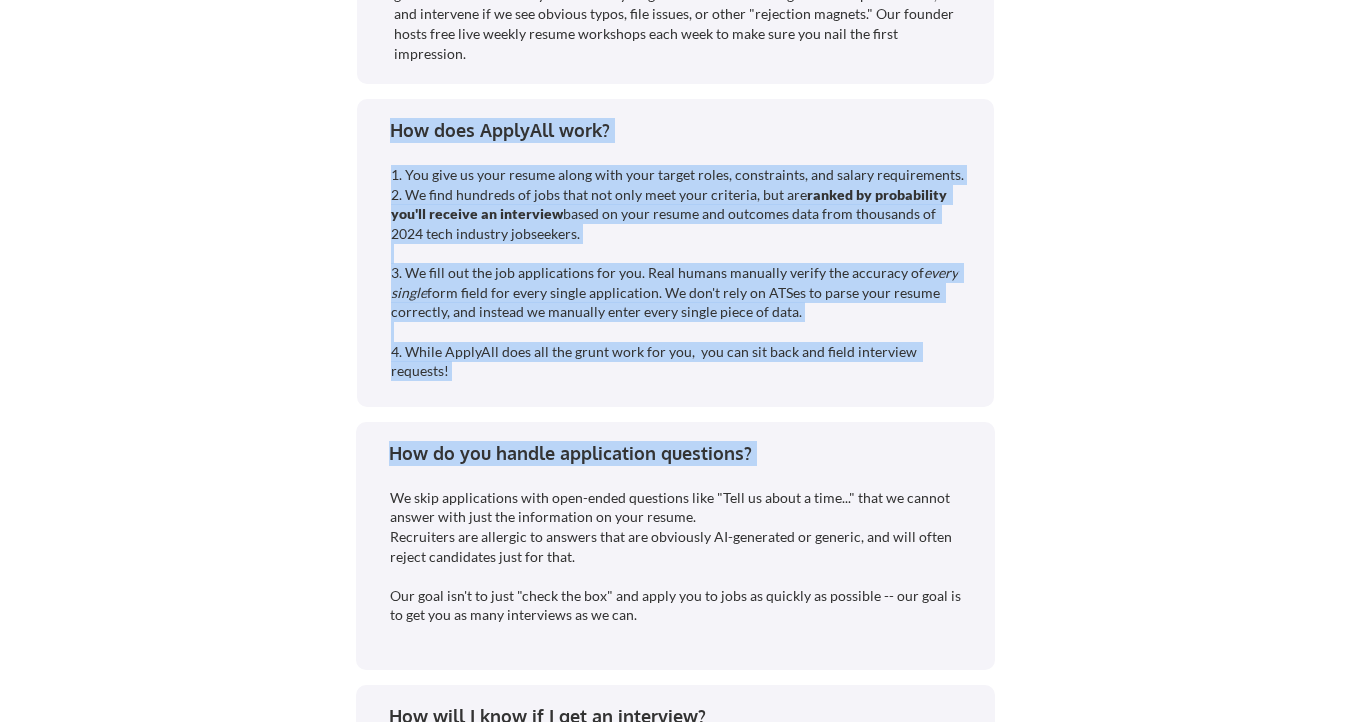 drag, startPoint x: 317, startPoint y: 116, endPoint x: 761, endPoint y: 648, distance: 692.9358 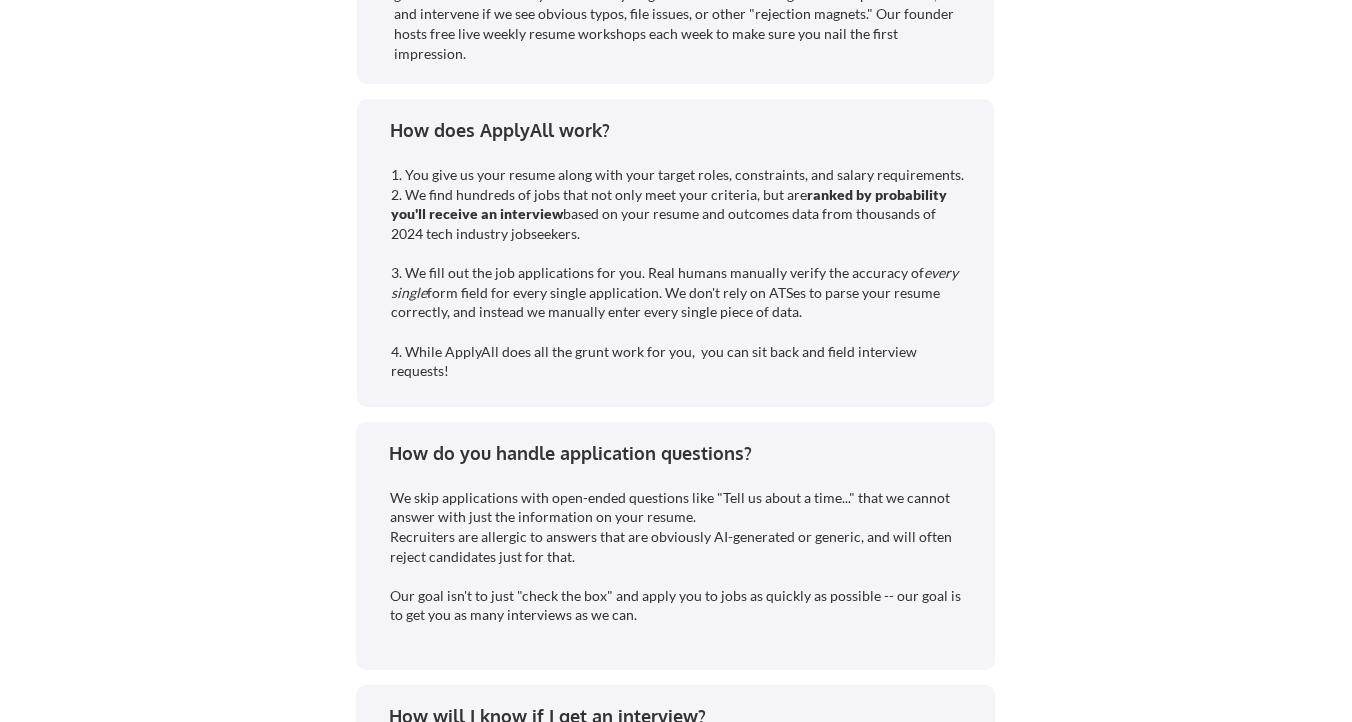 click on "Why use ApplyAll vs. applying on my own? Get your time back.  25-50 hours of time that you can instead use to work your network for referrals, do practice interviews, spend more time with loved ones, work to put food on the table, or simply binge more Netflix (we don't judge).
Make more money.  By applying you to hundreds of jobs in days, rather than weeks or months, you can shorten your job search by 1-3 months -- that's potentially an extra $10-20K+ in your pocket this year. Access jobs others don't see.  The jobs you see on LinkedIn are the ones that companies pay the most to promote, and thus the ones with the most competition. But we don't limit ourselves. We have a database of 50,000 companies whose official company job listings page we check  directly Get a Fairy Jobmother.  How does ApplyAll work? 1. You give us your resume along with your target roles, constraints, and salary requirements.
2. We find hundreds of jobs that not only meet your criteria, but are  every single Yes and yes!" at bounding box center [676, 578] 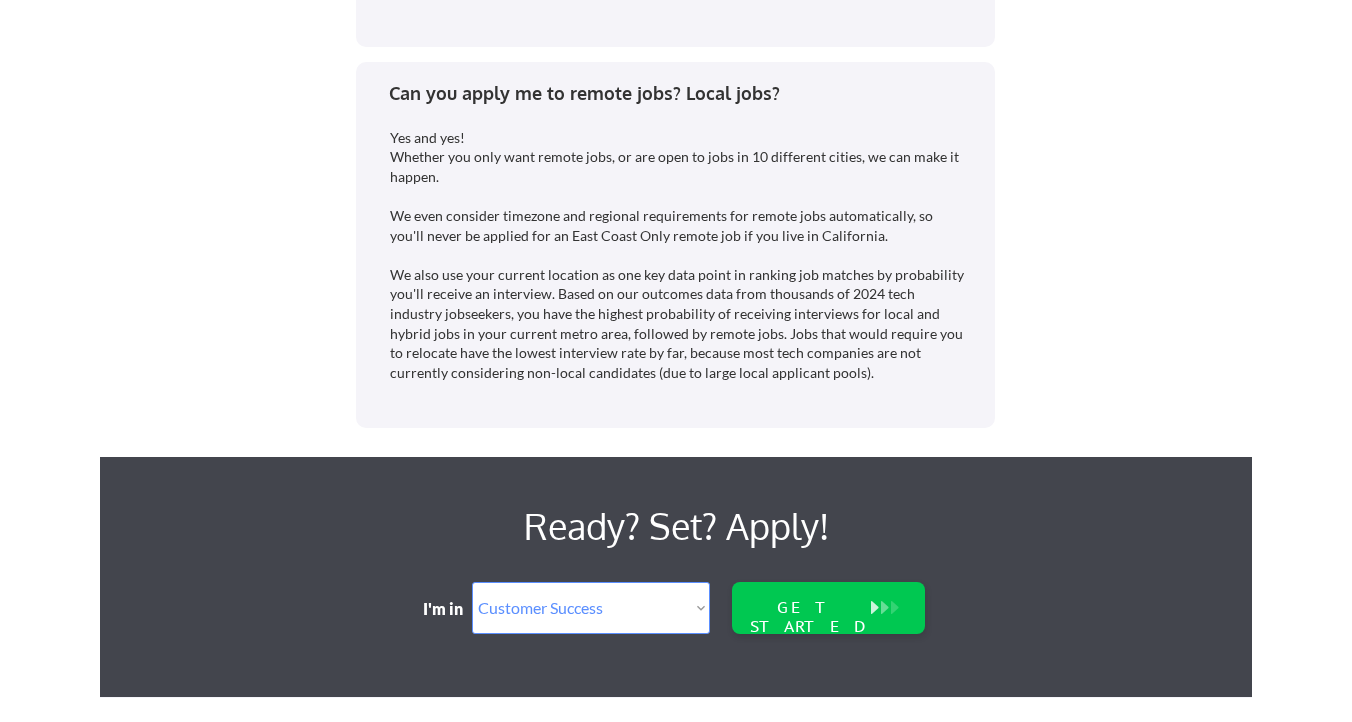scroll, scrollTop: 4295, scrollLeft: 0, axis: vertical 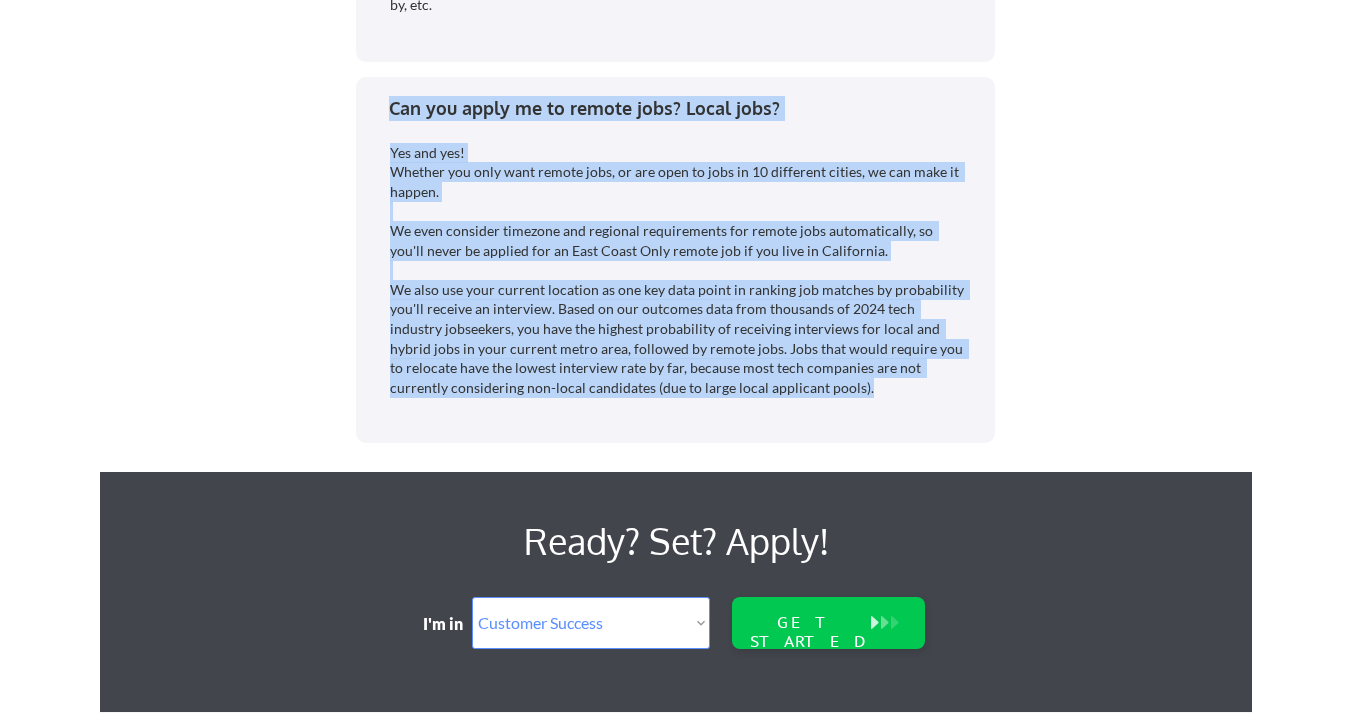 drag, startPoint x: 1034, startPoint y: 415, endPoint x: 698, endPoint y: 423, distance: 336.0952 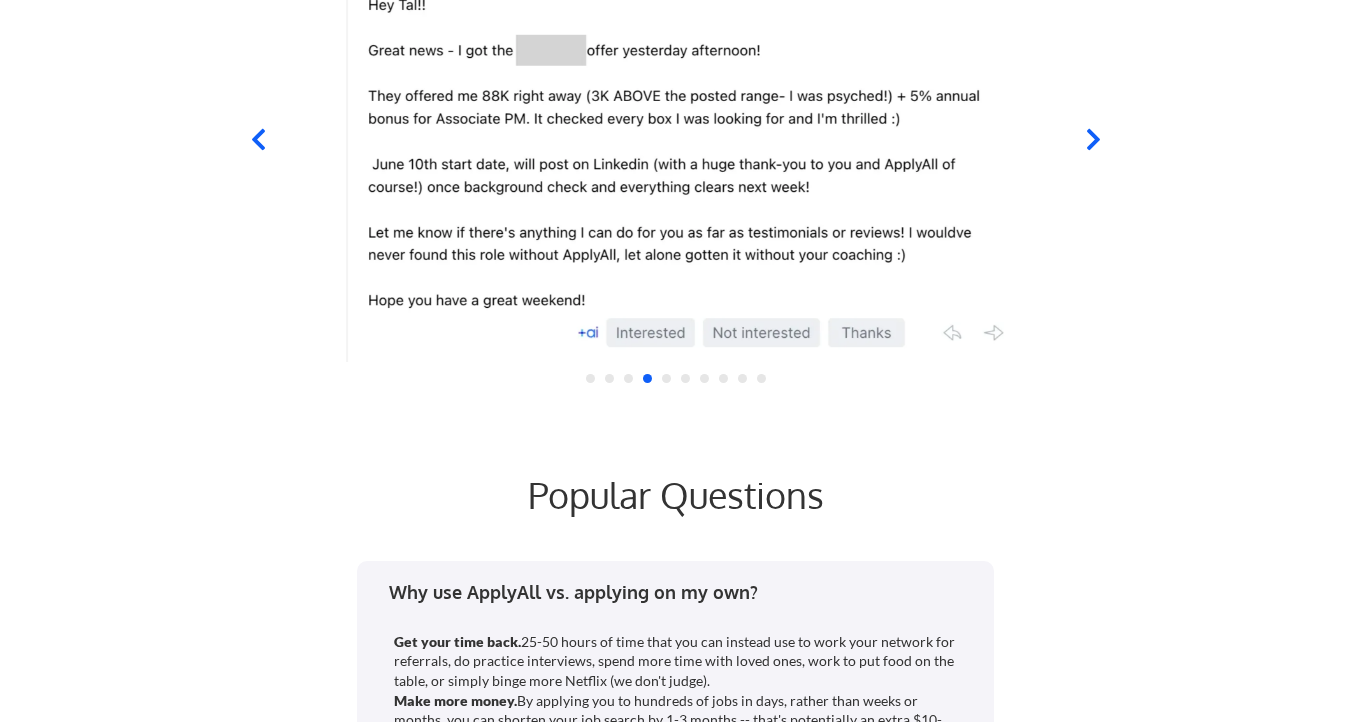 scroll, scrollTop: 2458, scrollLeft: 0, axis: vertical 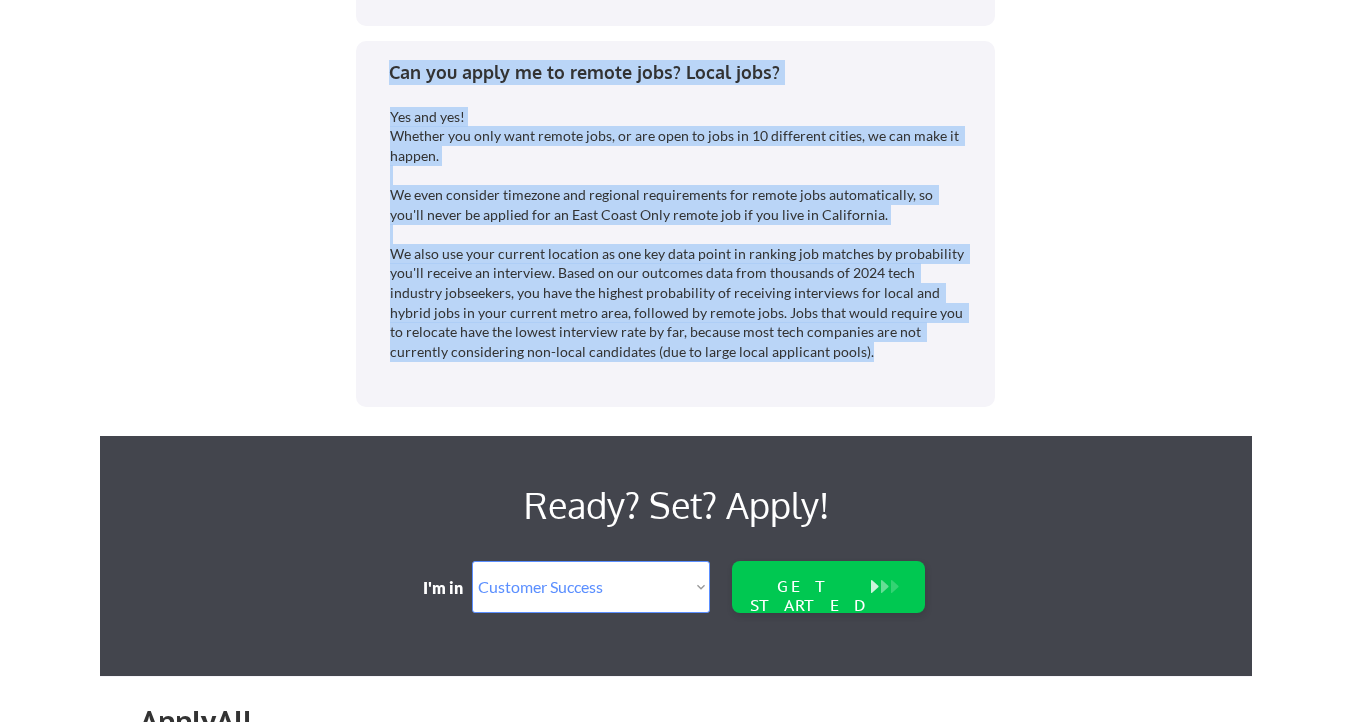 drag, startPoint x: 498, startPoint y: 292, endPoint x: 846, endPoint y: 385, distance: 360.21243 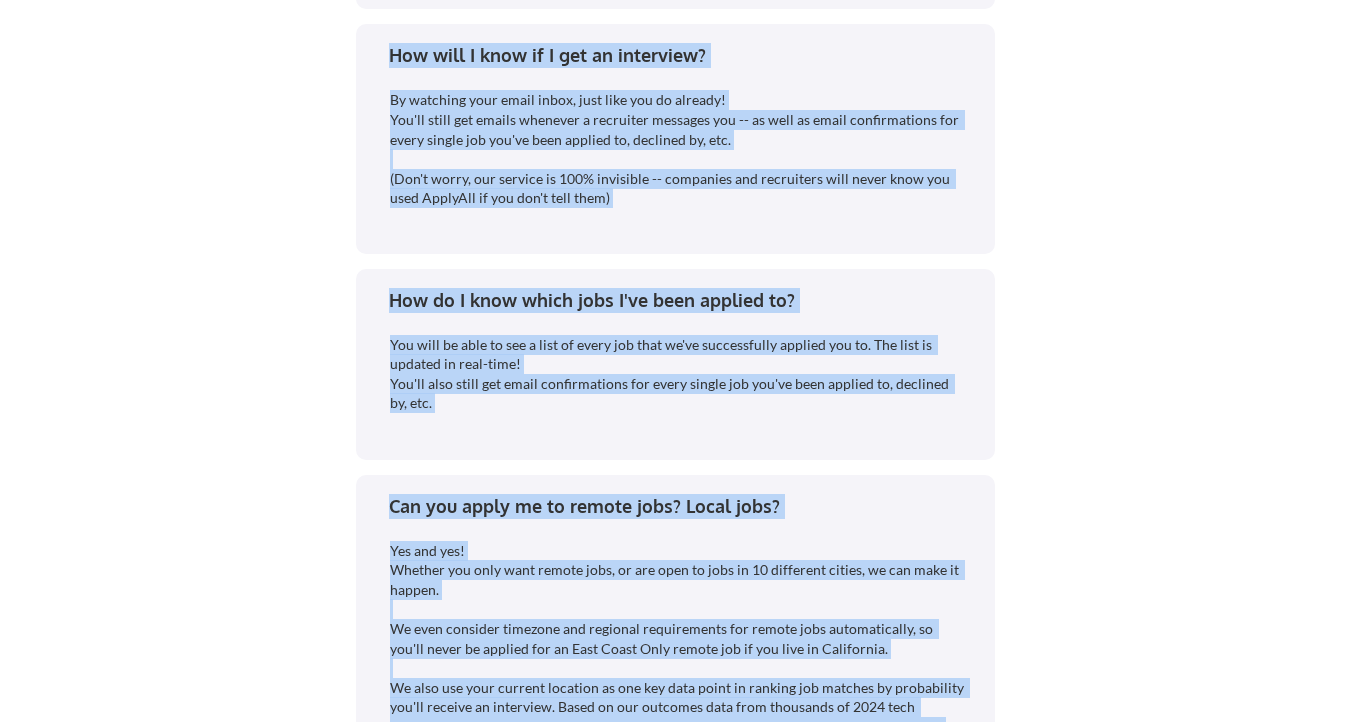 scroll, scrollTop: 3699, scrollLeft: 0, axis: vertical 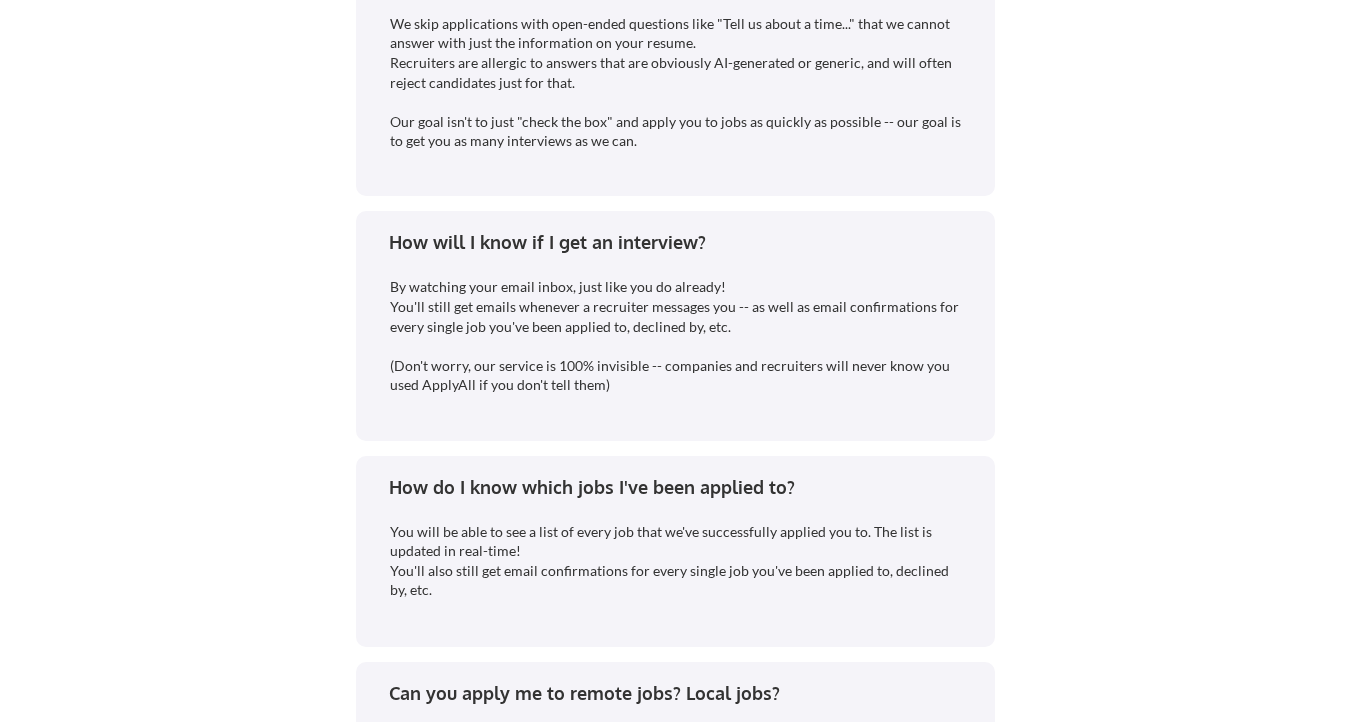 click on "By watching your email inbox, just like you do already!
You'll still get emails whenever a recruiter messages you -- as well as email confirmations for every single job you've been applied to, declined by, etc. (Don't worry, our service is 100% invisible -- companies and recruiters will never know you used ApplyAll if you don't tell them)" at bounding box center [669, 345] 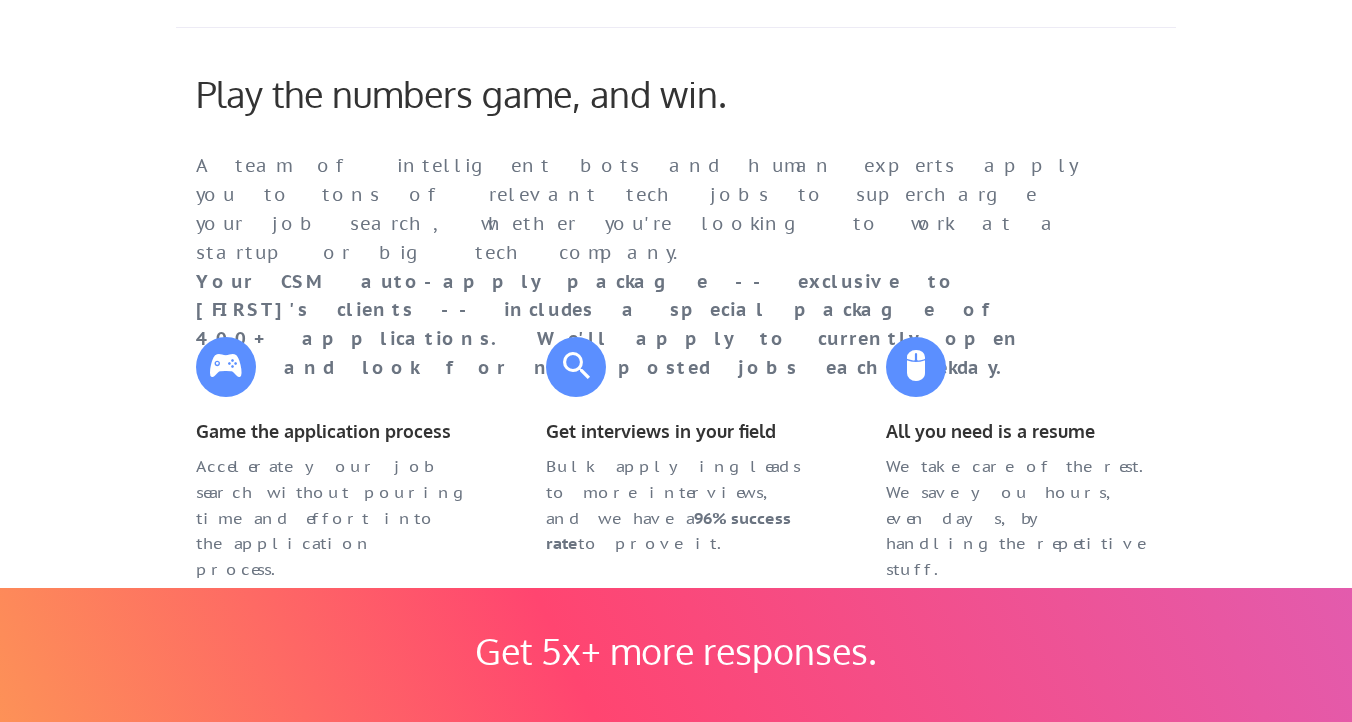 scroll, scrollTop: 0, scrollLeft: 0, axis: both 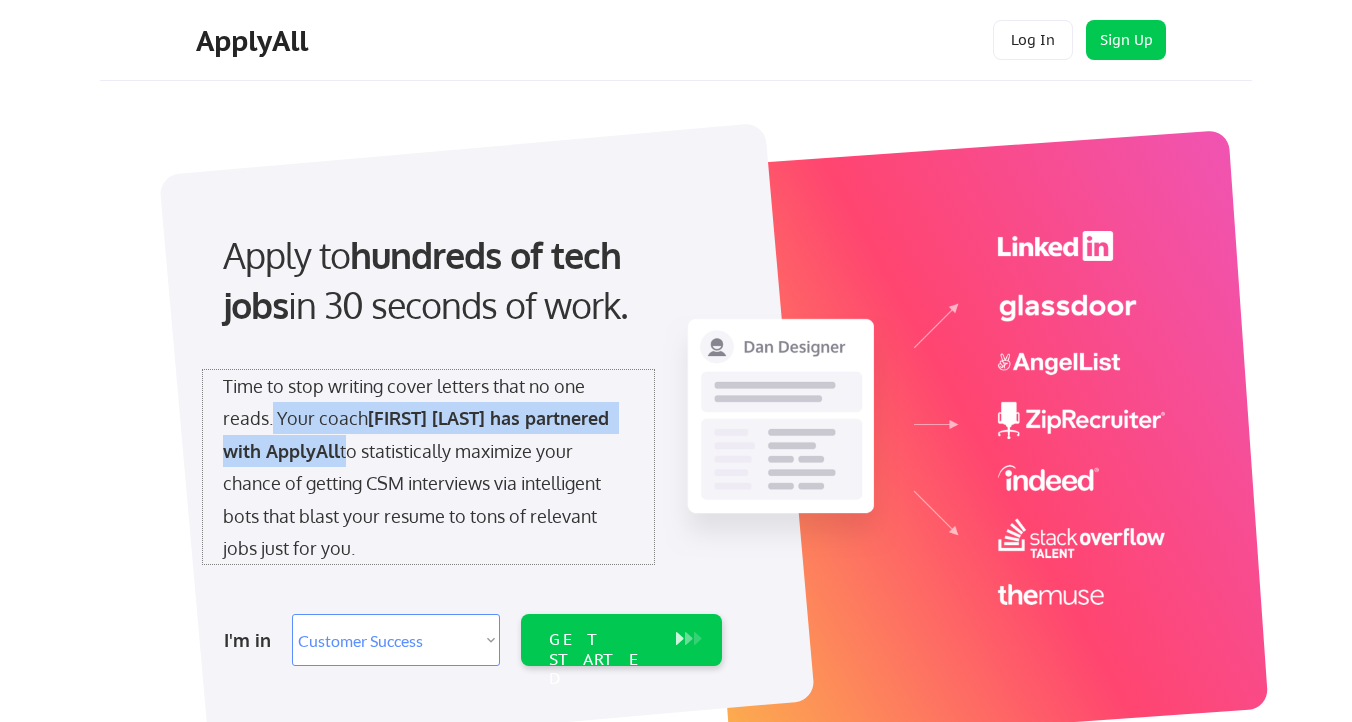 drag, startPoint x: 270, startPoint y: 414, endPoint x: 299, endPoint y: 459, distance: 53.535034 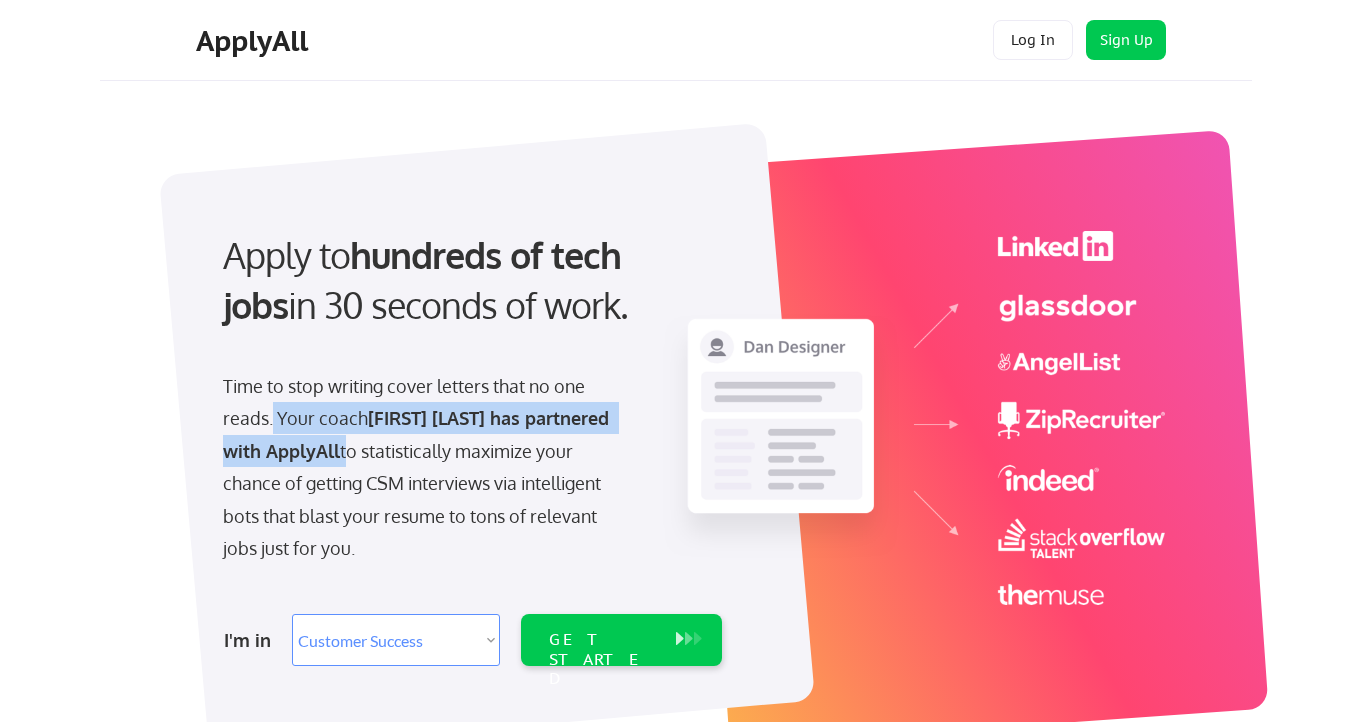copy on "Your coach  Noah Little has partnered with ApplyAll" 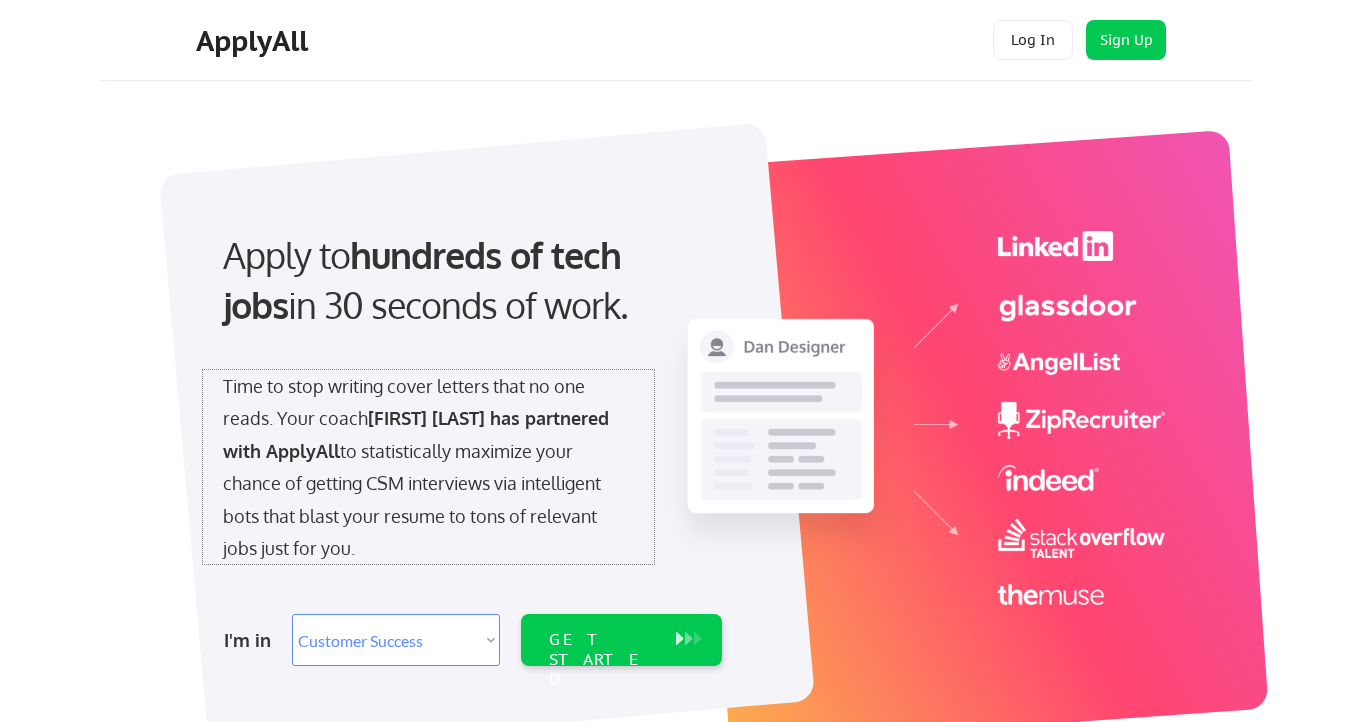 click on "Time to stop writing cover letters that no one reads. Your coach  Noah Little has partnered with ApplyAll  to statistically maximize your chance of getting CSM interviews via intelligent bots that blast your resume to tons of relevant jobs just for you." at bounding box center [428, 467] 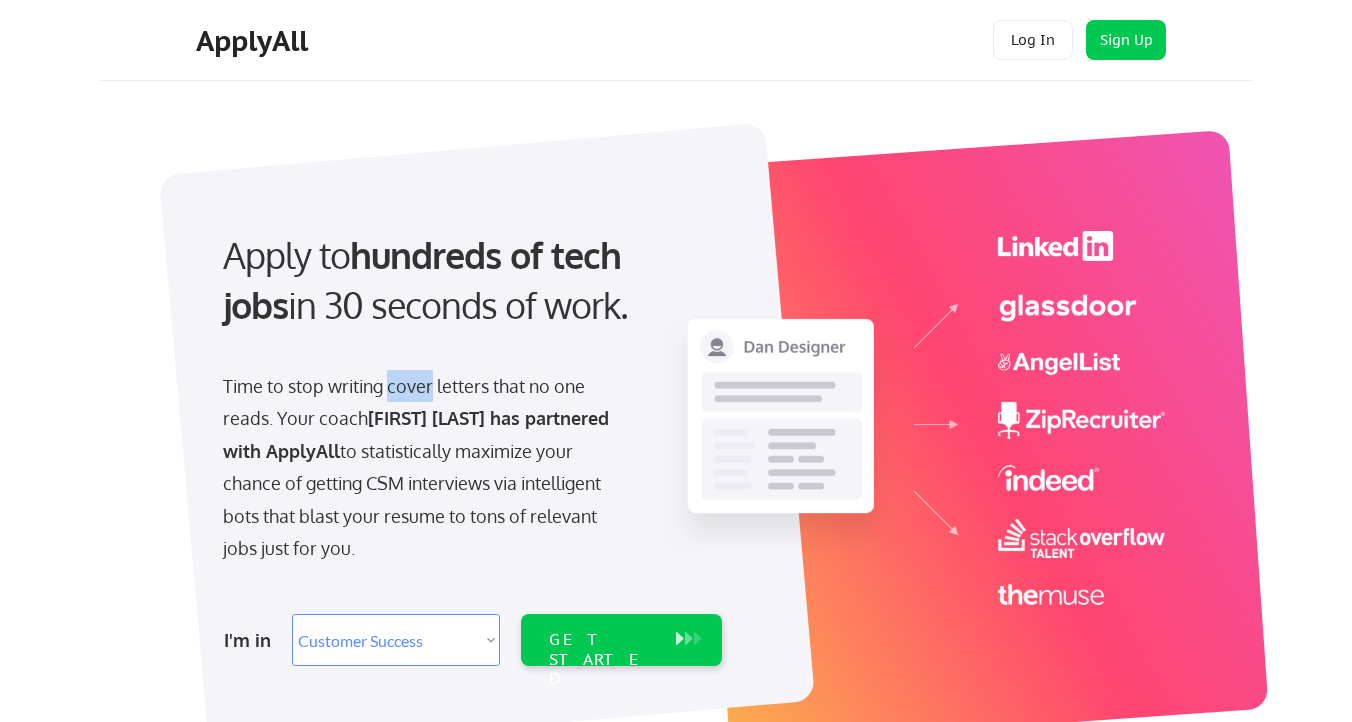 click on "Time to stop writing cover letters that no one reads. Your coach  Noah Little has partnered with ApplyAll  to statistically maximize your chance of getting CSM interviews via intelligent bots that blast your resume to tons of relevant jobs just for you." at bounding box center [428, 467] 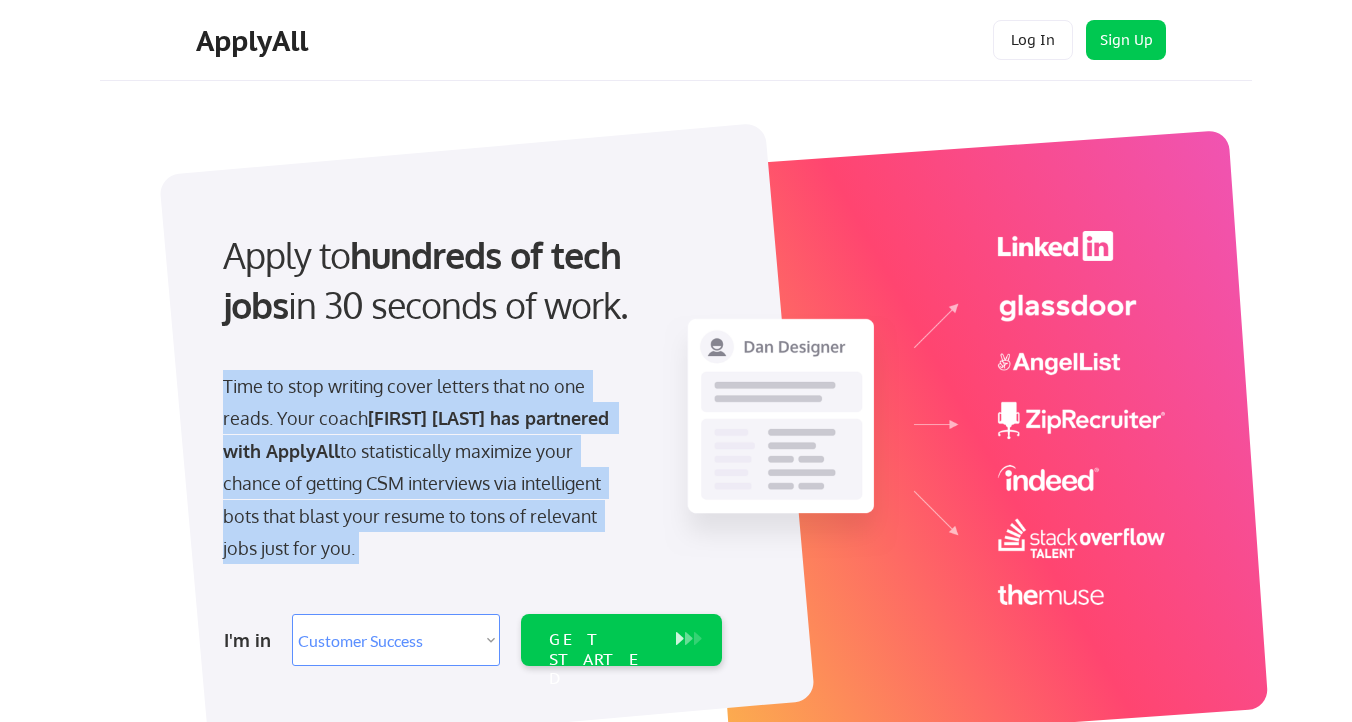 click on "Time to stop writing cover letters that no one reads. Your coach  Noah Little has partnered with ApplyAll  to statistically maximize your chance of getting CSM interviews via intelligent bots that blast your resume to tons of relevant jobs just for you." at bounding box center [428, 467] 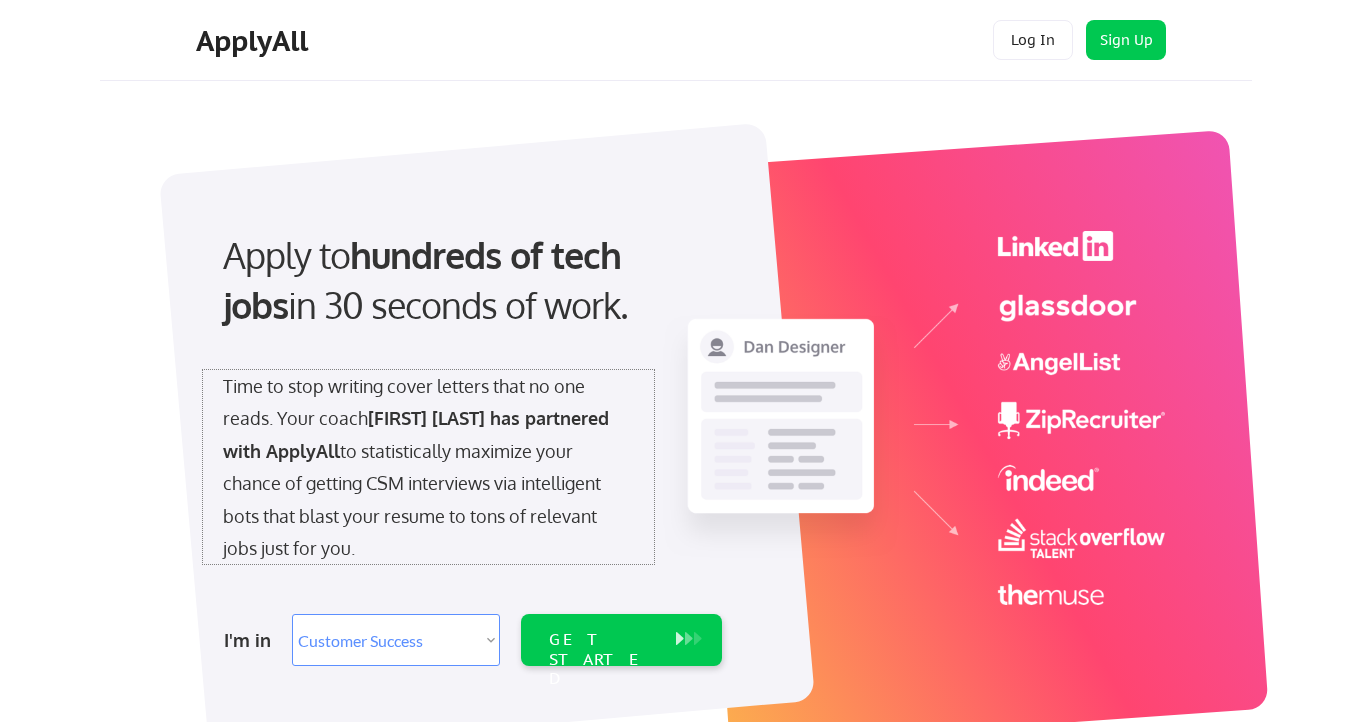 click on "Time to stop writing cover letters that no one reads. Your coach  Noah Little has partnered with ApplyAll  to statistically maximize your chance of getting CSM interviews via intelligent bots that blast your resume to tons of relevant jobs just for you." at bounding box center (428, 467) 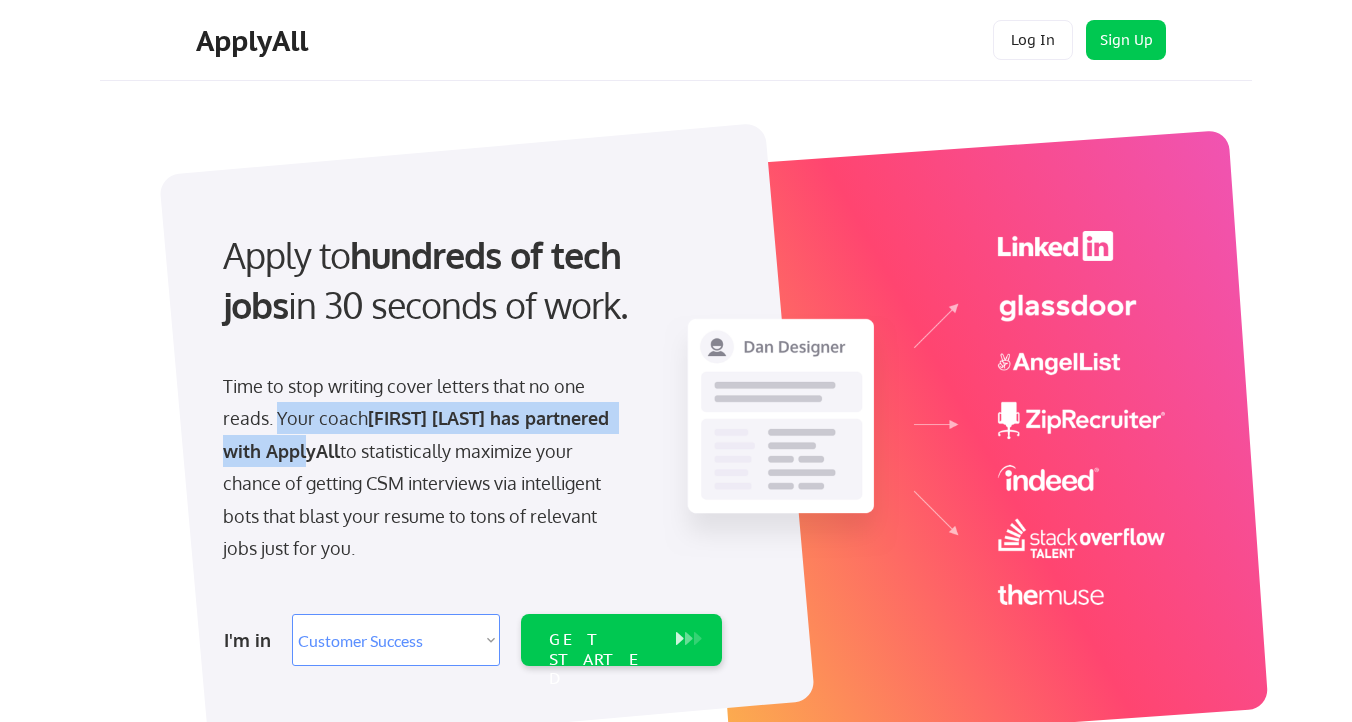 drag, startPoint x: 279, startPoint y: 414, endPoint x: 293, endPoint y: 456, distance: 44.27189 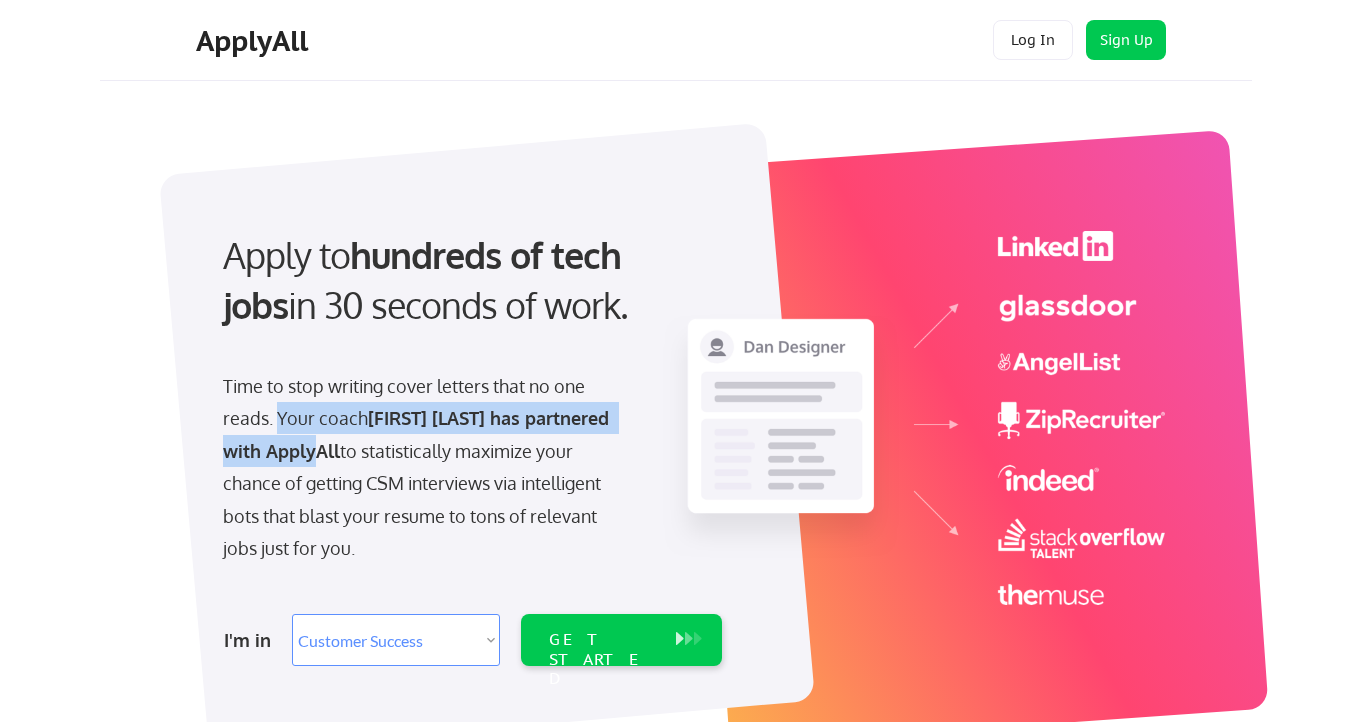 drag, startPoint x: 295, startPoint y: 456, endPoint x: 275, endPoint y: 419, distance: 42.059483 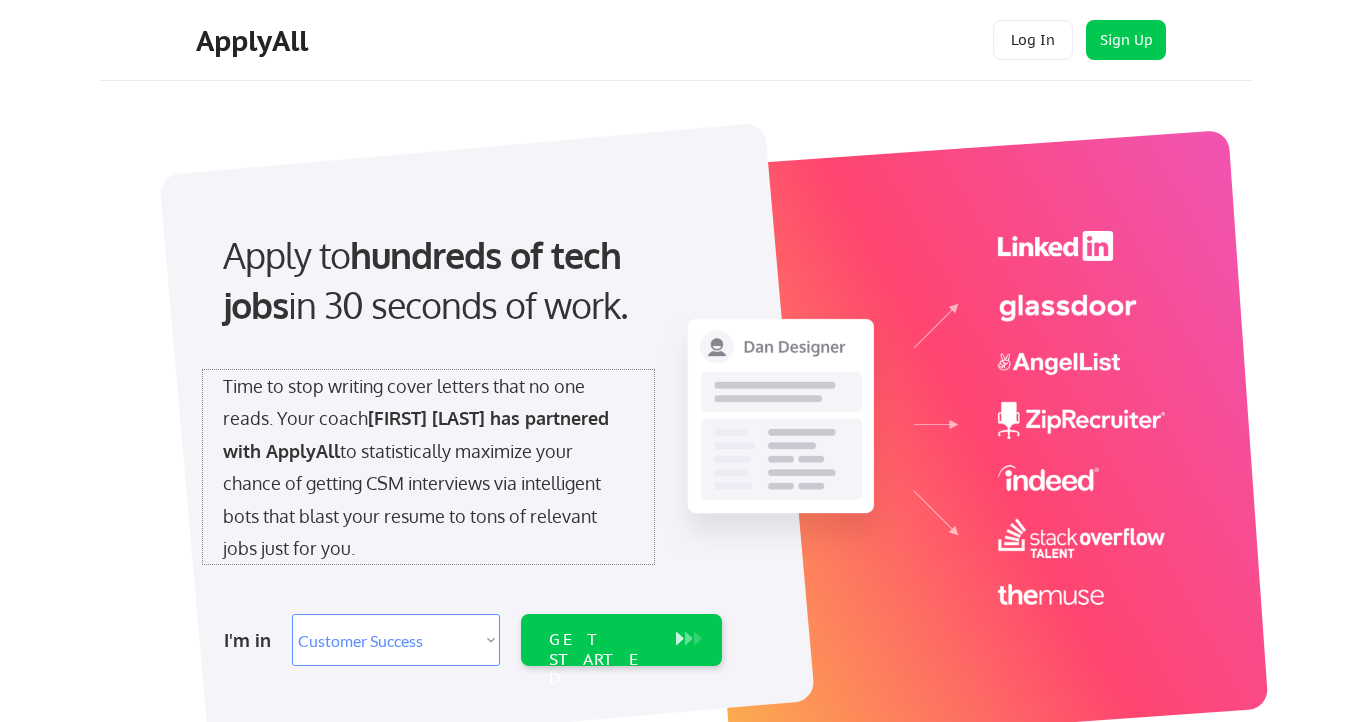 click at bounding box center [683, 421] 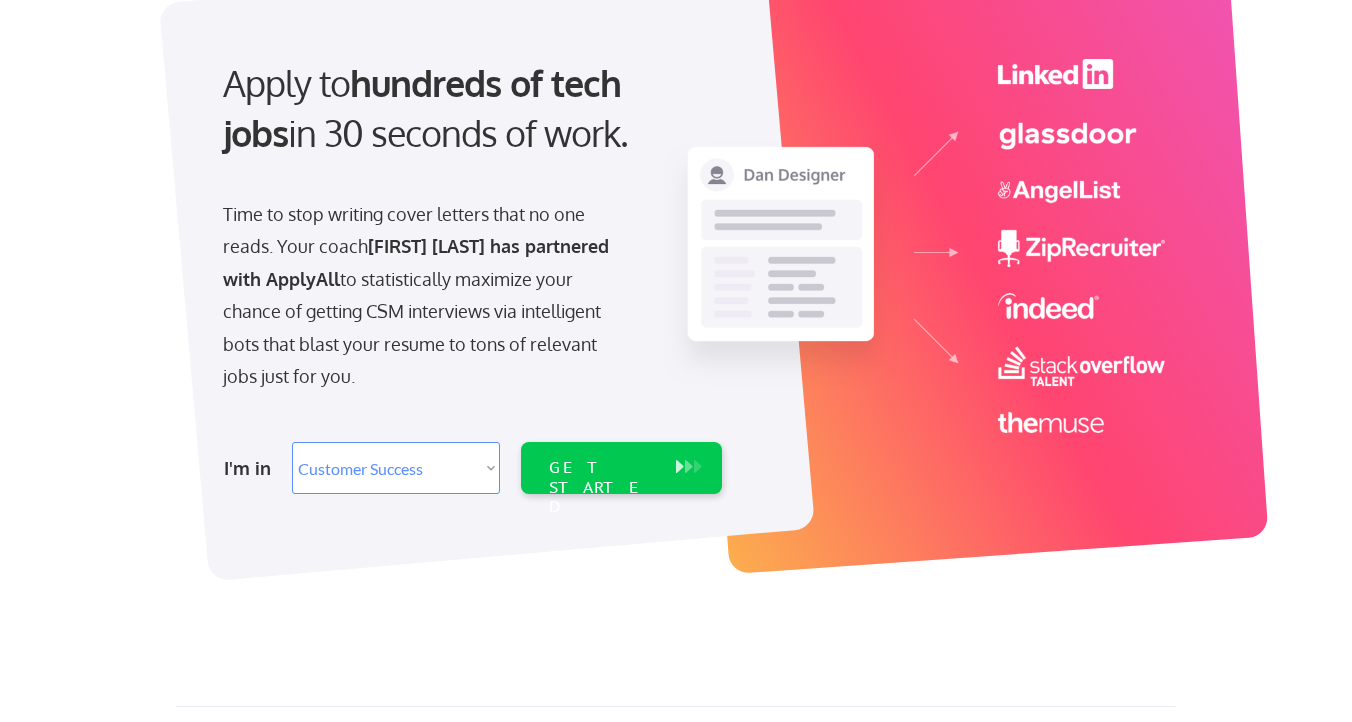 scroll, scrollTop: 175, scrollLeft: 0, axis: vertical 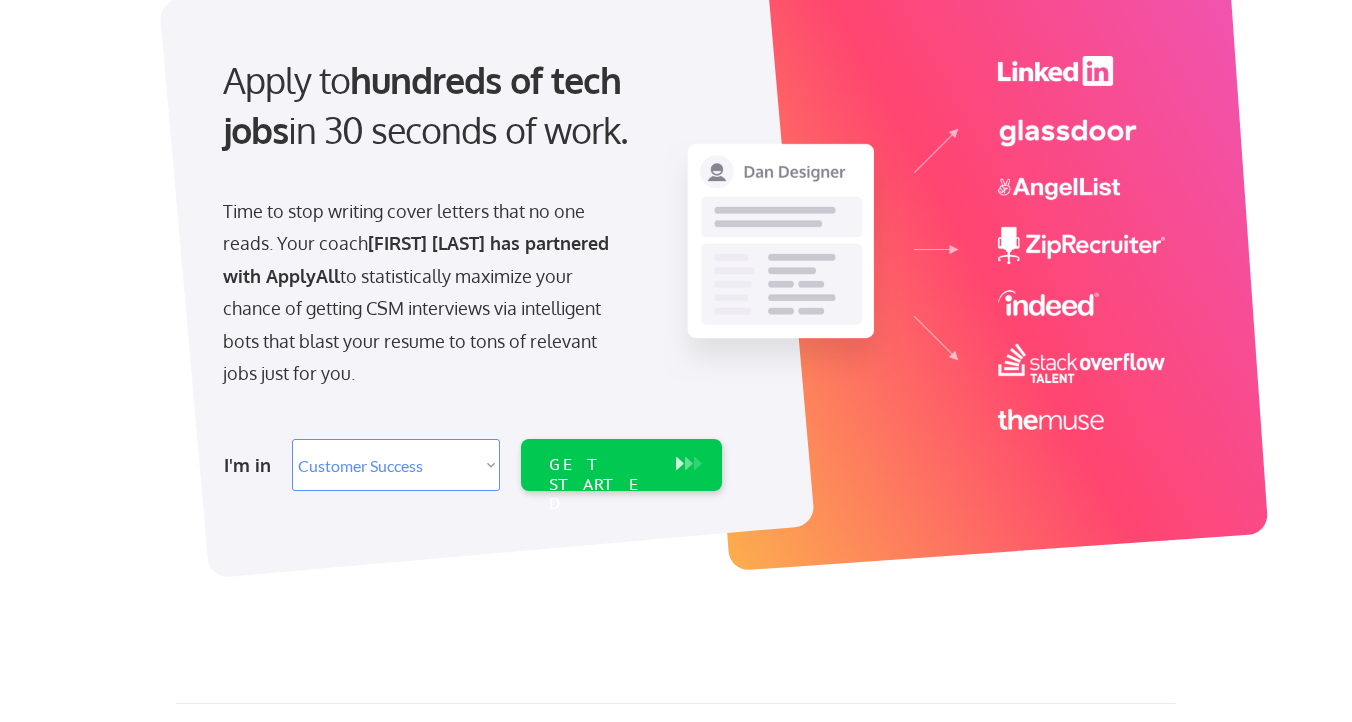 click on "I'm in Select Role Software Engineering Product Management Customer Success Sales UI/UX/Product Design Technical Project/Program Mgmt Marketing & Growth Data HR/Recruiting IT/Cybersecurity Tech Finance/Ops/Strategy Customer Support GET STARTED" at bounding box center [470, 465] 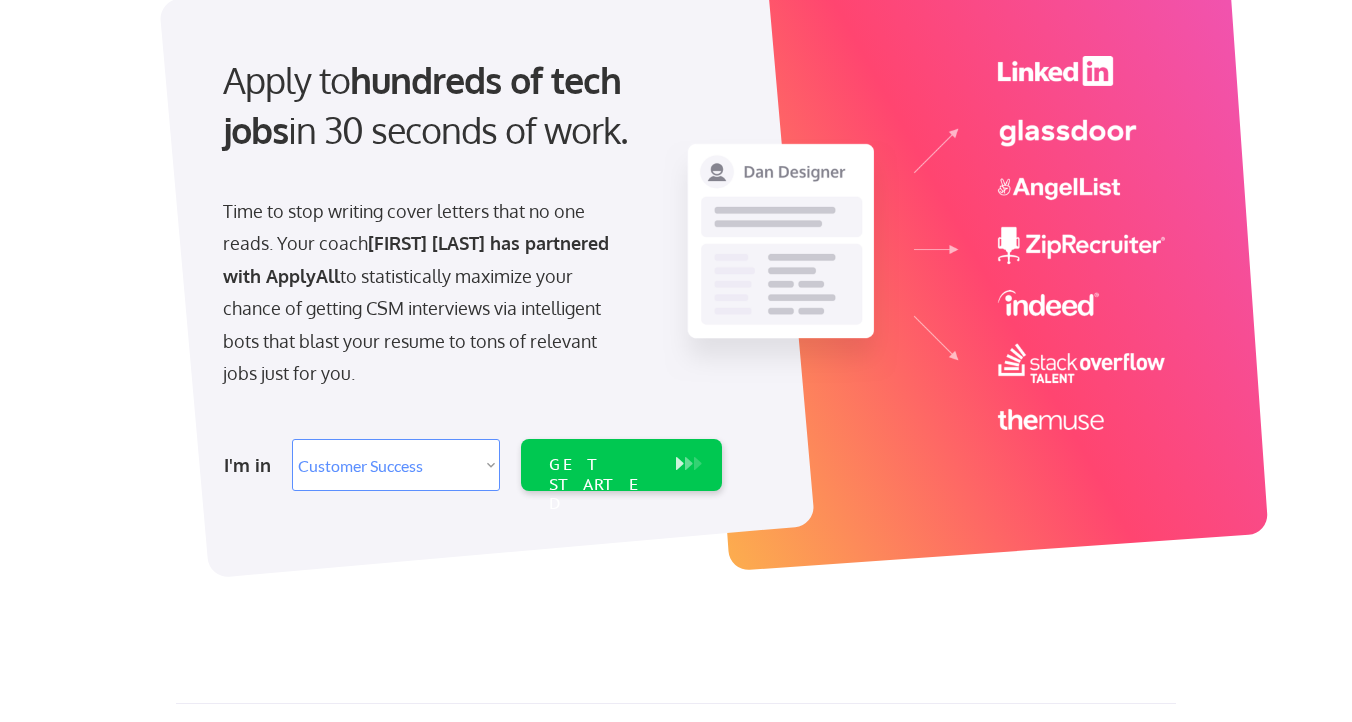 click on "Select Role Software Engineering Product Management Customer Success Sales UI/UX/Product Design Technical Project/Program Mgmt Marketing & Growth Data HR/Recruiting IT/Cybersecurity Tech Finance/Ops/Strategy Customer Support" at bounding box center [396, 465] 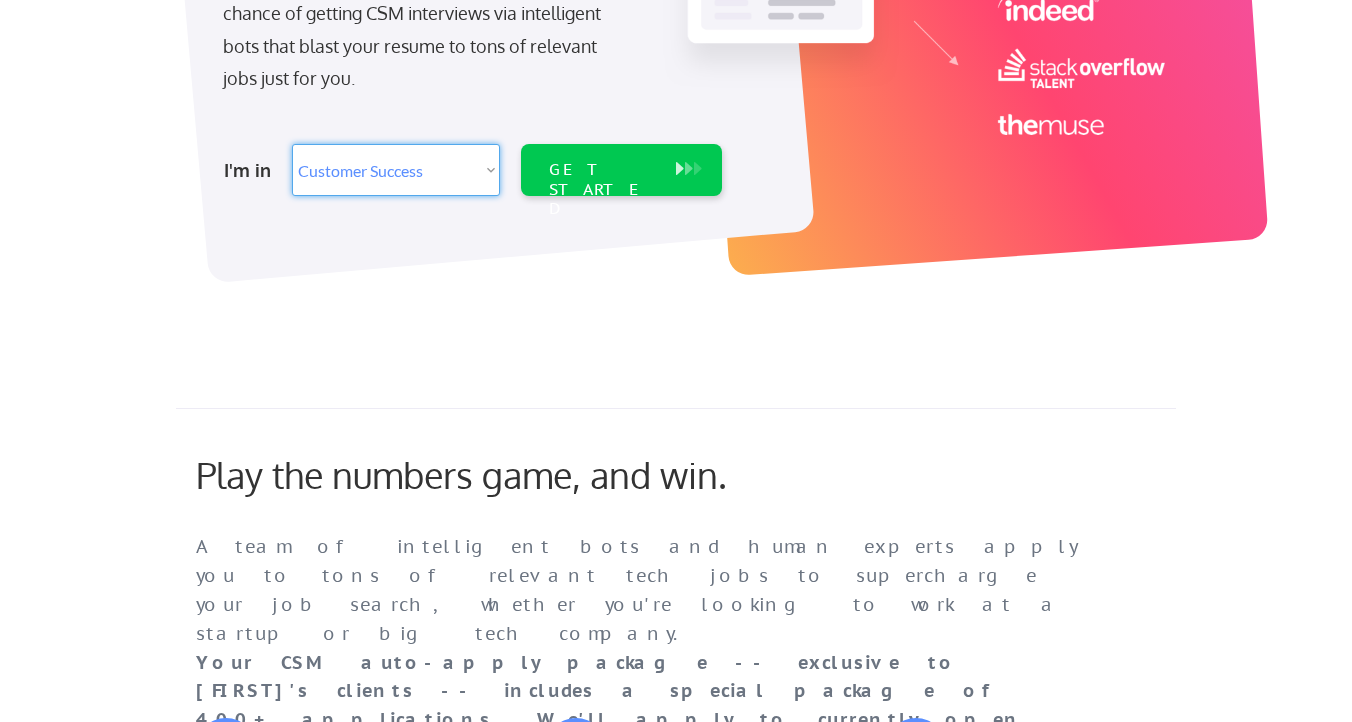 scroll, scrollTop: 560, scrollLeft: 0, axis: vertical 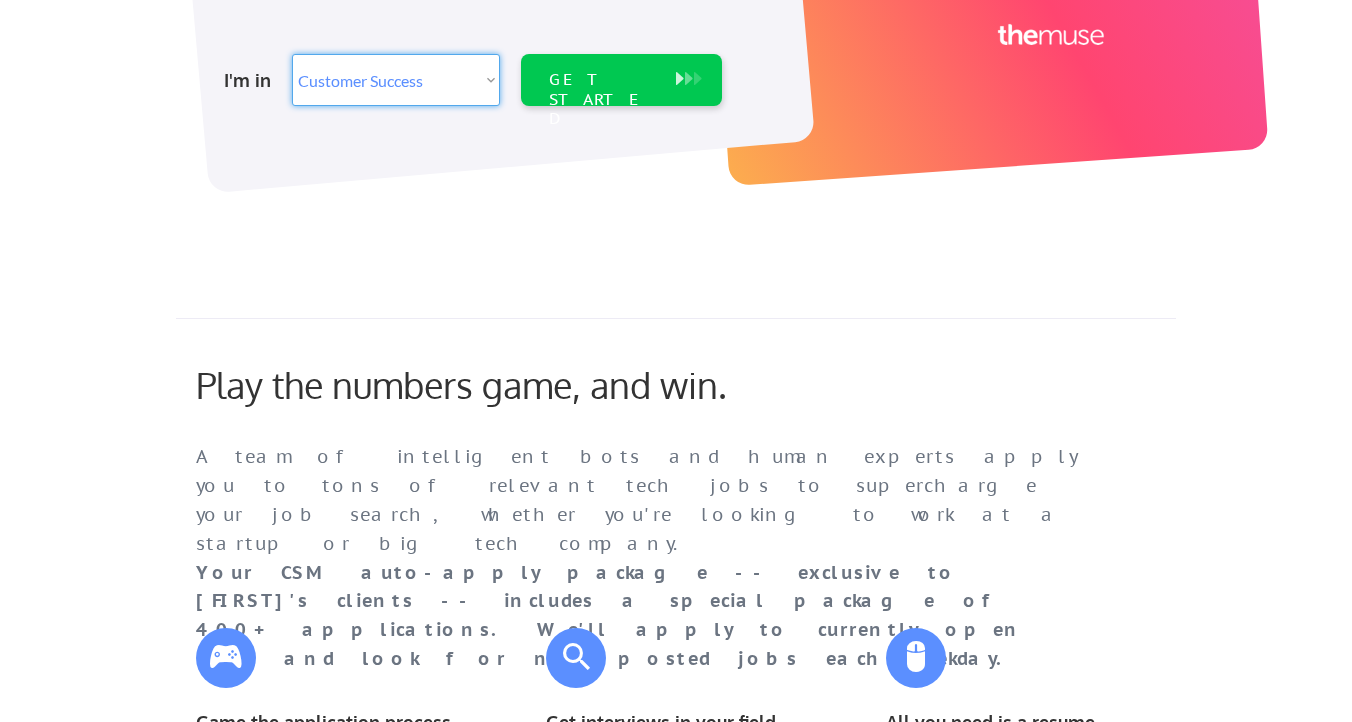 click on "Select Role Software Engineering Product Management Customer Success Sales UI/UX/Product Design Technical Project/Program Mgmt Marketing & Growth Data HR/Recruiting IT/Cybersecurity Tech Finance/Ops/Strategy Customer Support" at bounding box center (396, 80) 